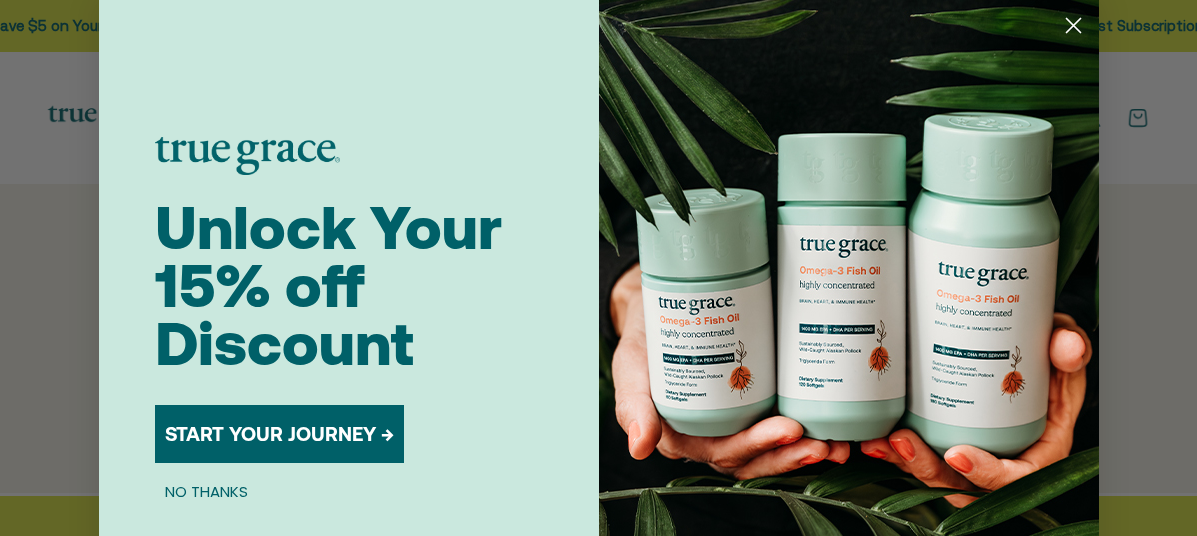 scroll, scrollTop: 0, scrollLeft: 0, axis: both 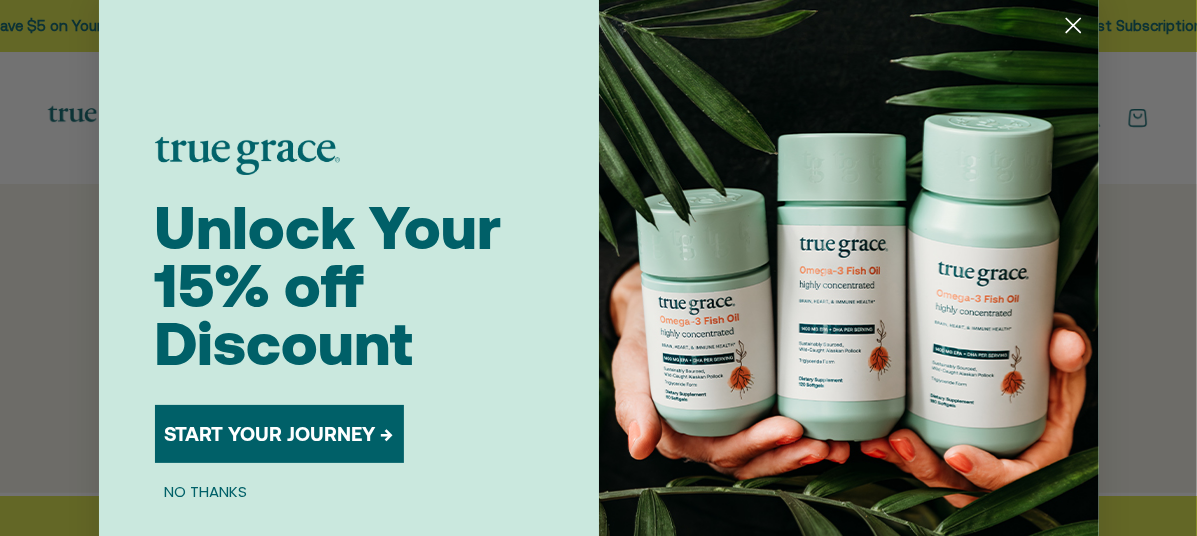 click 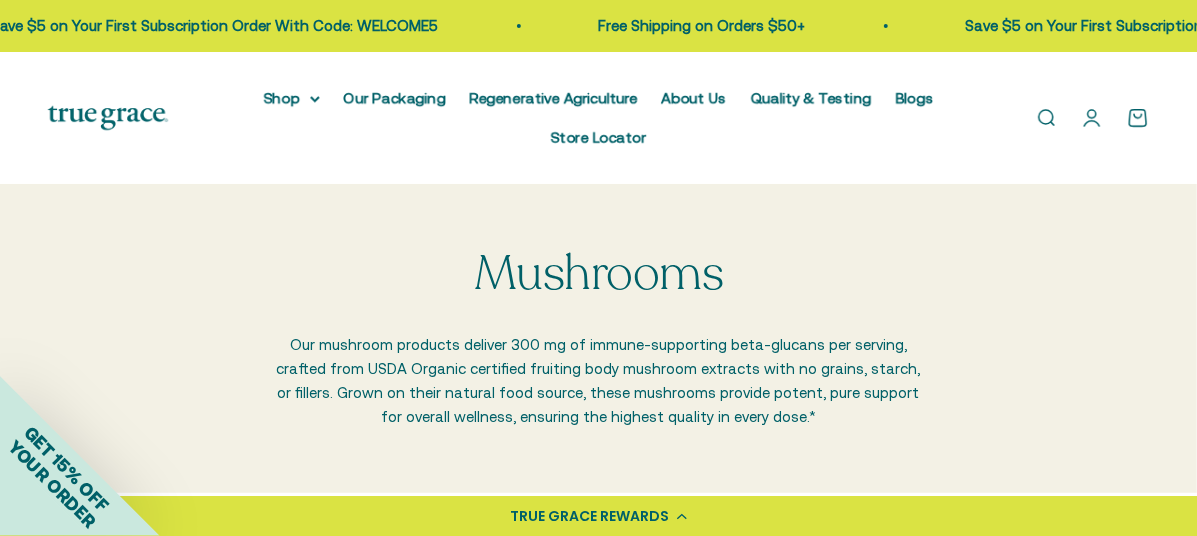 scroll, scrollTop: 468, scrollLeft: 0, axis: vertical 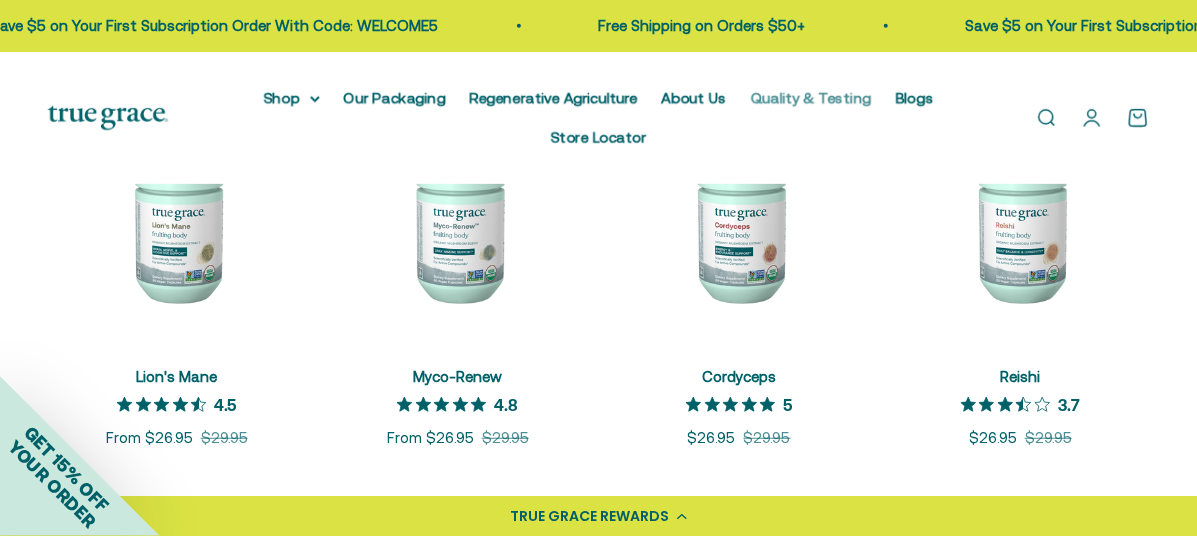 click on "Quality & Testing" at bounding box center [811, 97] 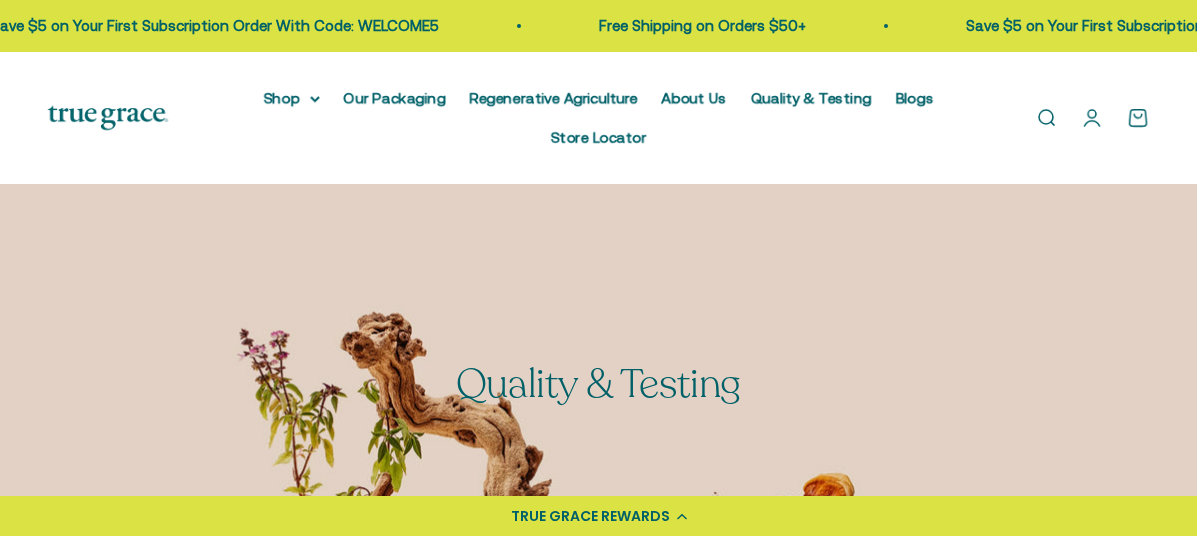 scroll, scrollTop: 0, scrollLeft: 0, axis: both 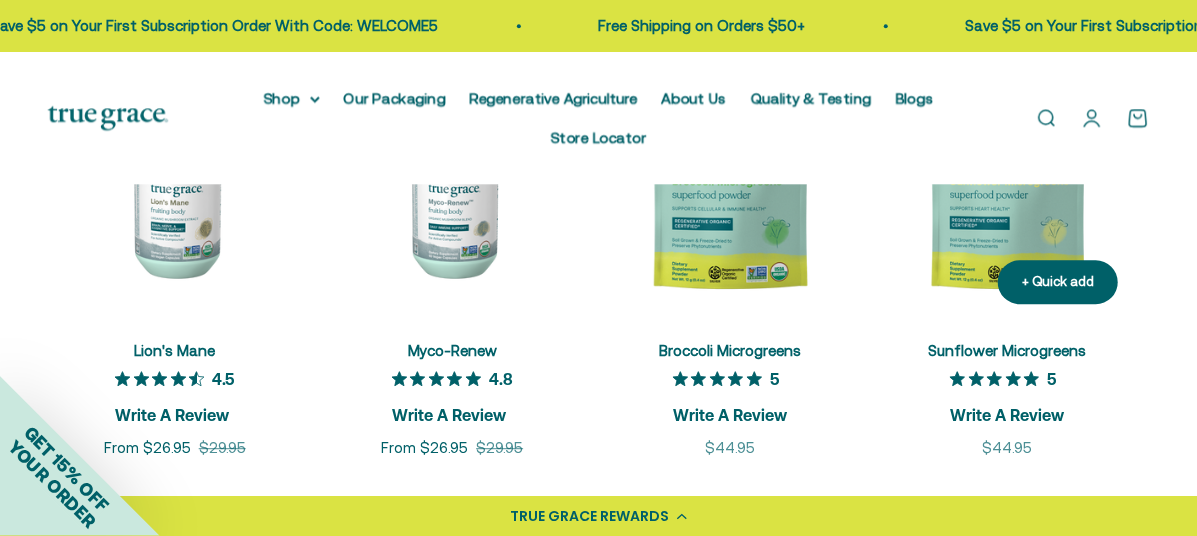 click on "Sunflower Microgreens" at bounding box center [1007, 350] 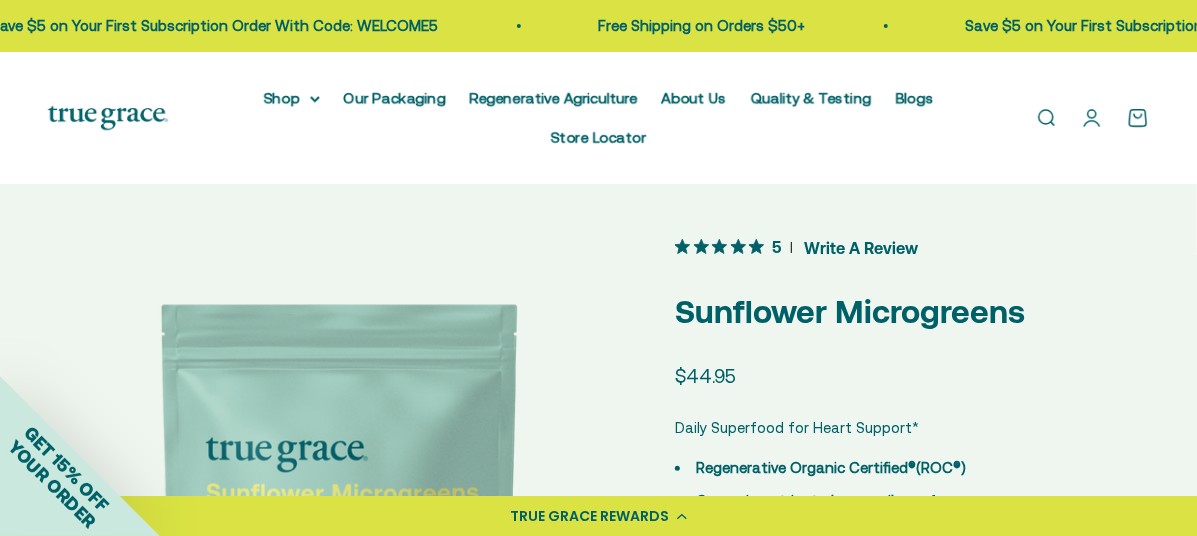 scroll, scrollTop: 0, scrollLeft: 0, axis: both 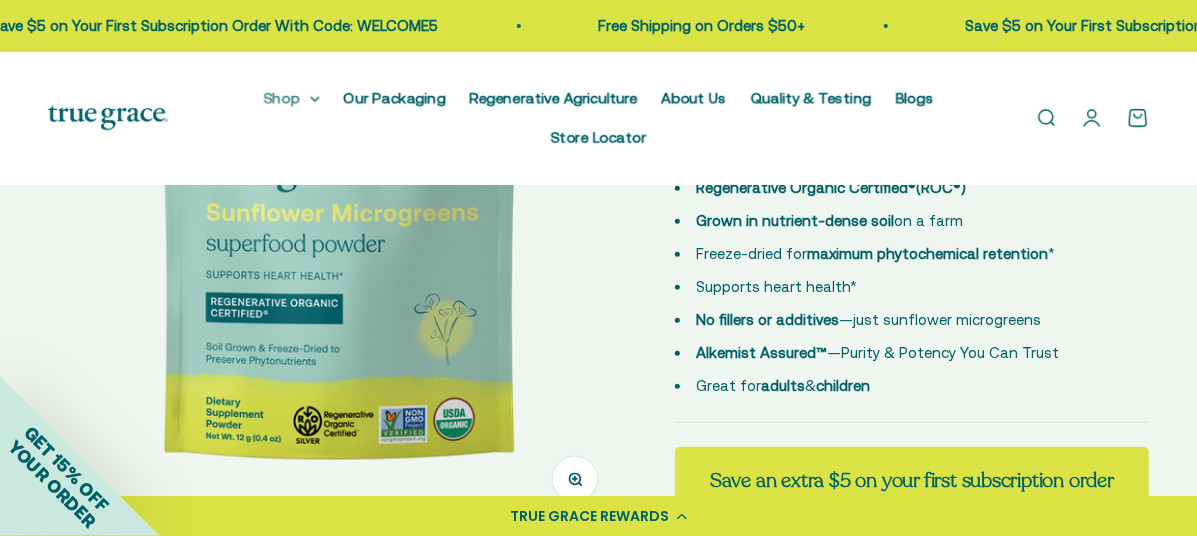 click 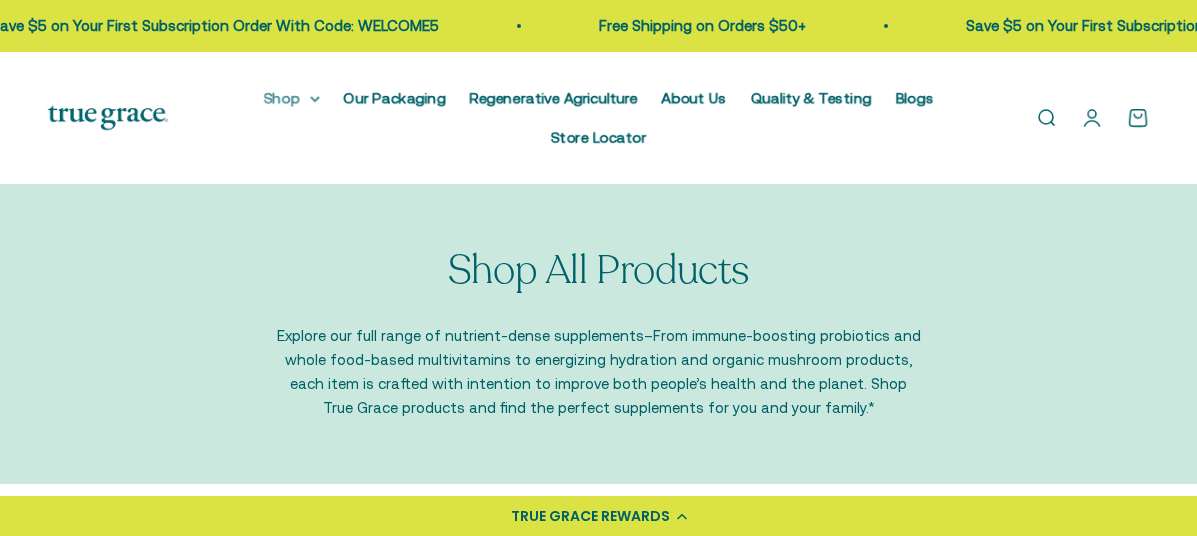 scroll, scrollTop: 0, scrollLeft: 0, axis: both 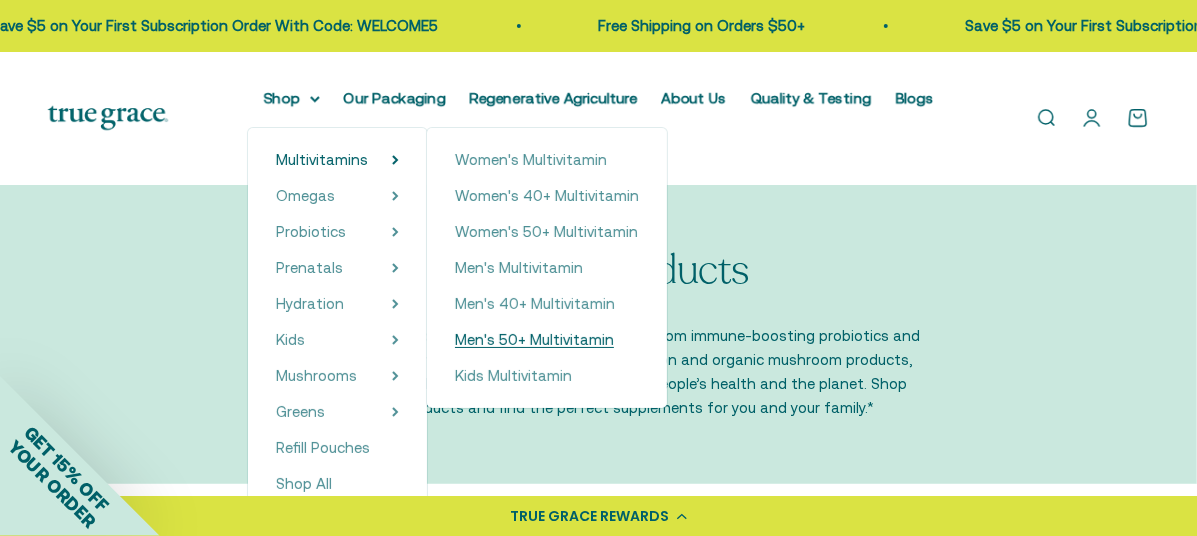click on "Men's 50+ Multivitamin" at bounding box center (534, 339) 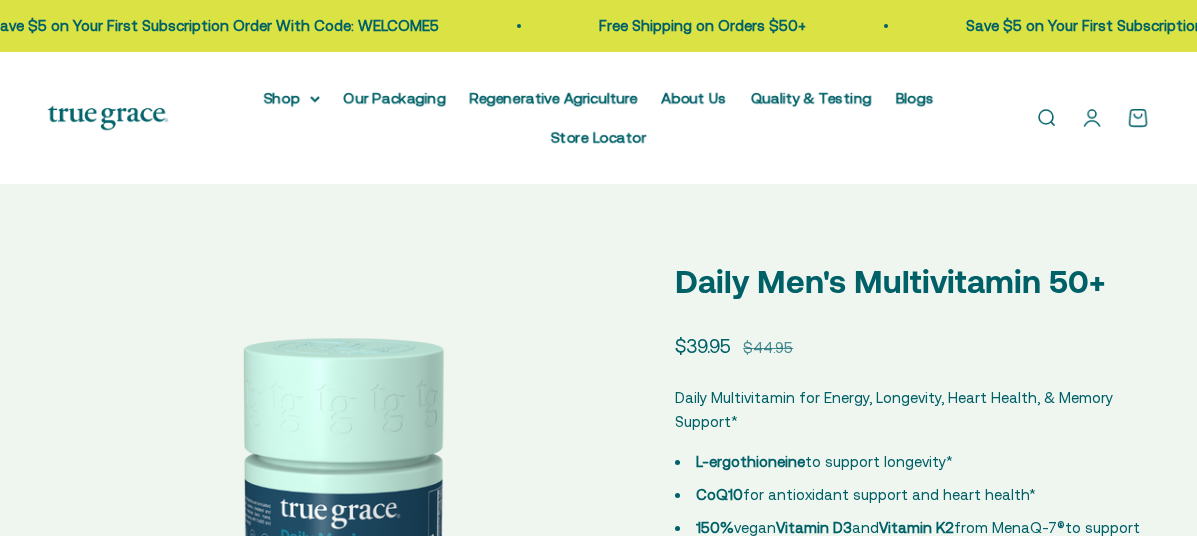 scroll, scrollTop: 0, scrollLeft: 0, axis: both 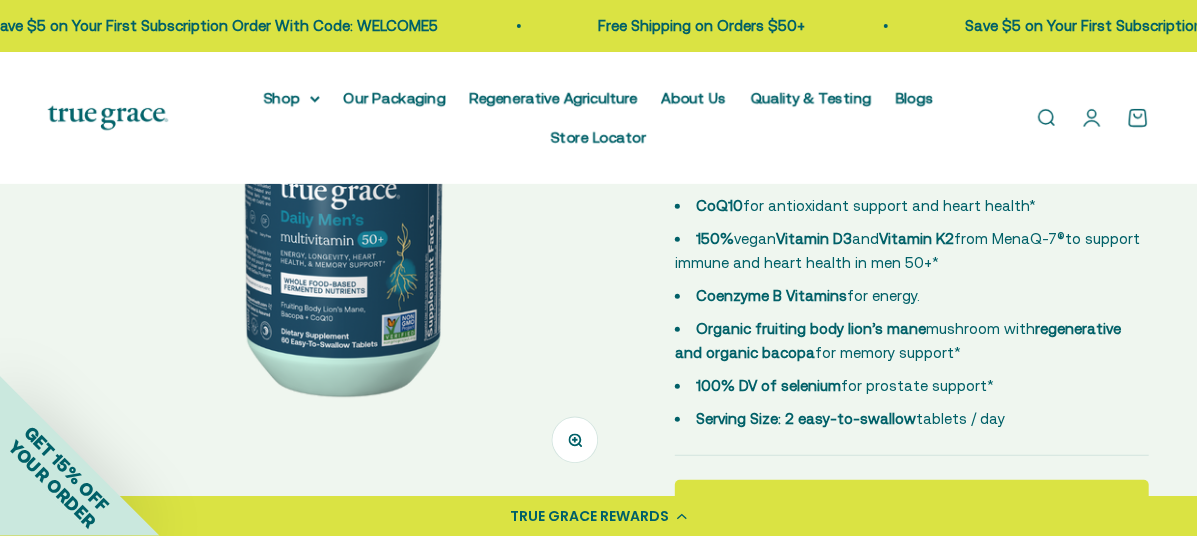 click at bounding box center [337, 202] 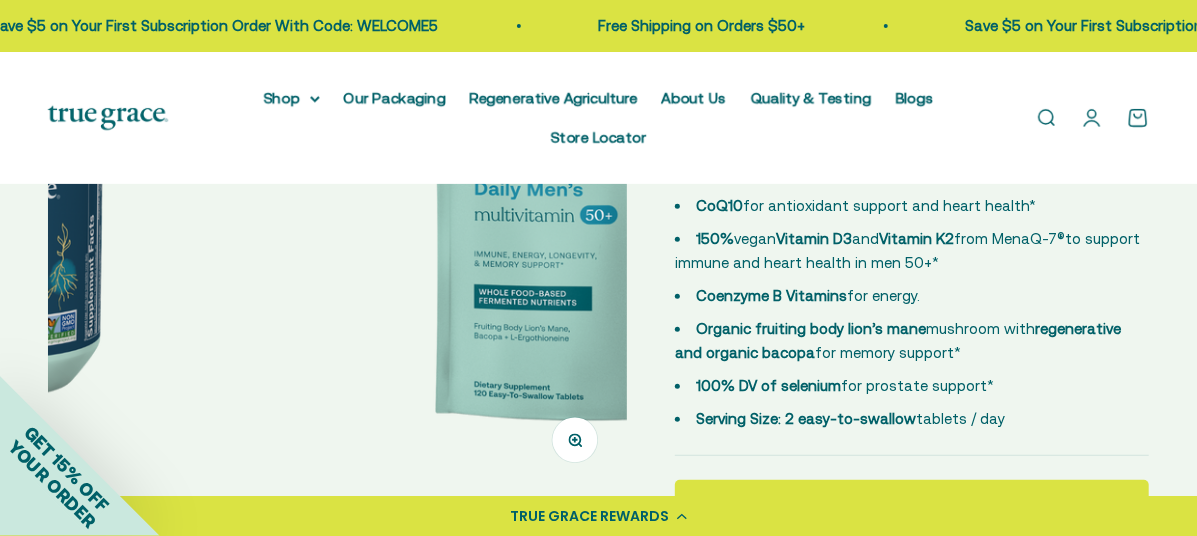 scroll, scrollTop: 0, scrollLeft: 591, axis: horizontal 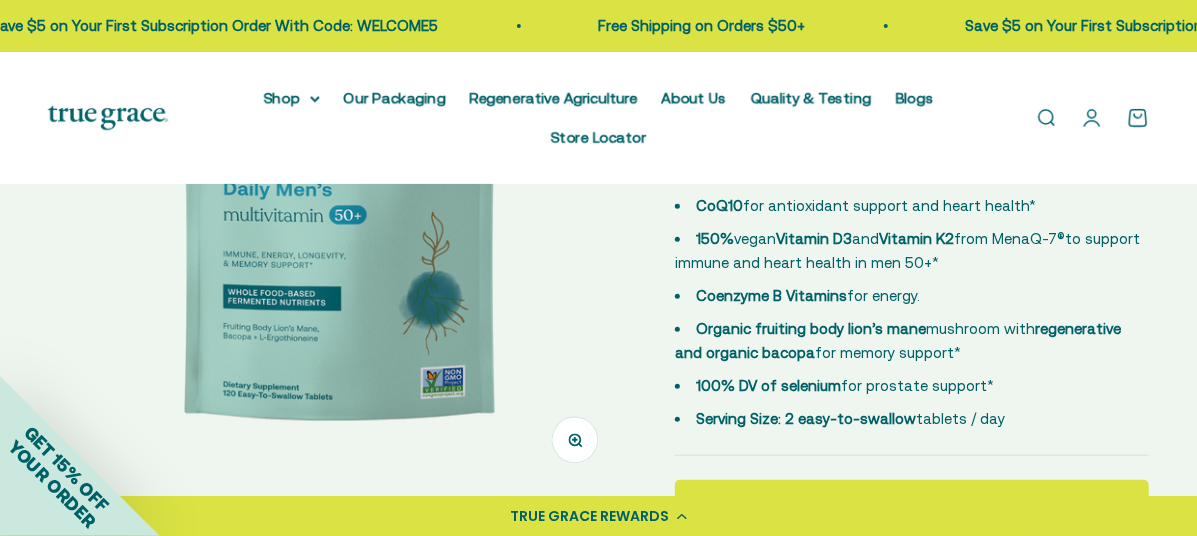 click at bounding box center (337, 202) 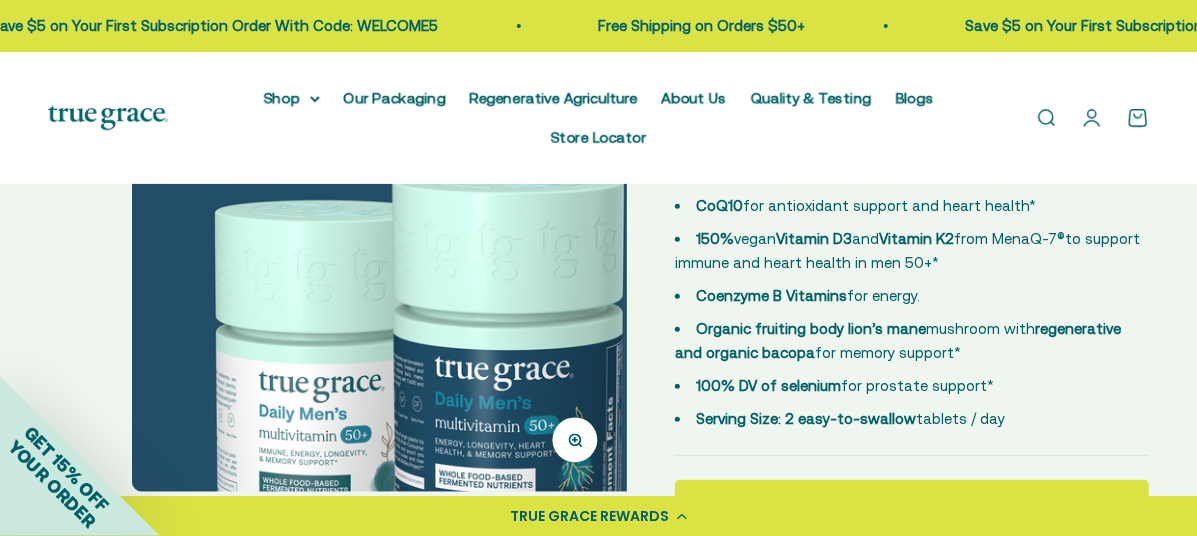 scroll, scrollTop: 0, scrollLeft: 1183, axis: horizontal 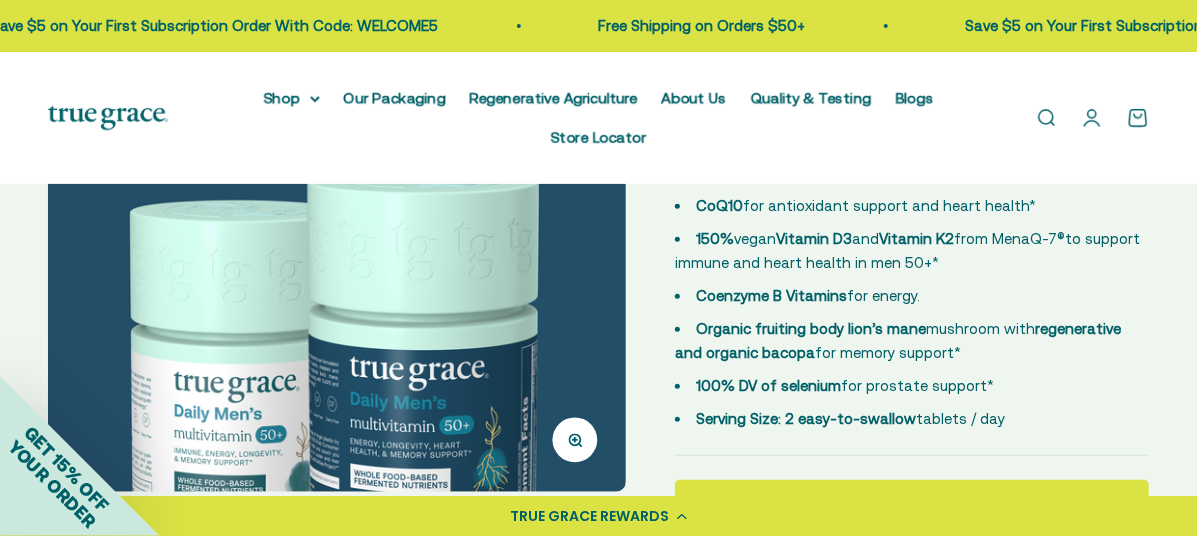 click at bounding box center [336, 202] 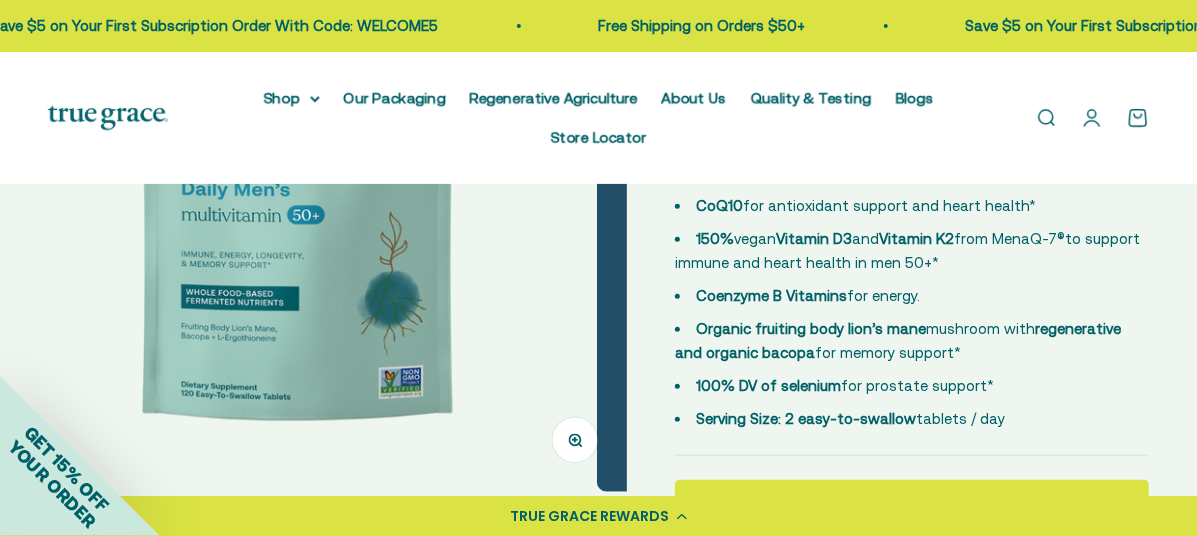 scroll, scrollTop: 0, scrollLeft: 591, axis: horizontal 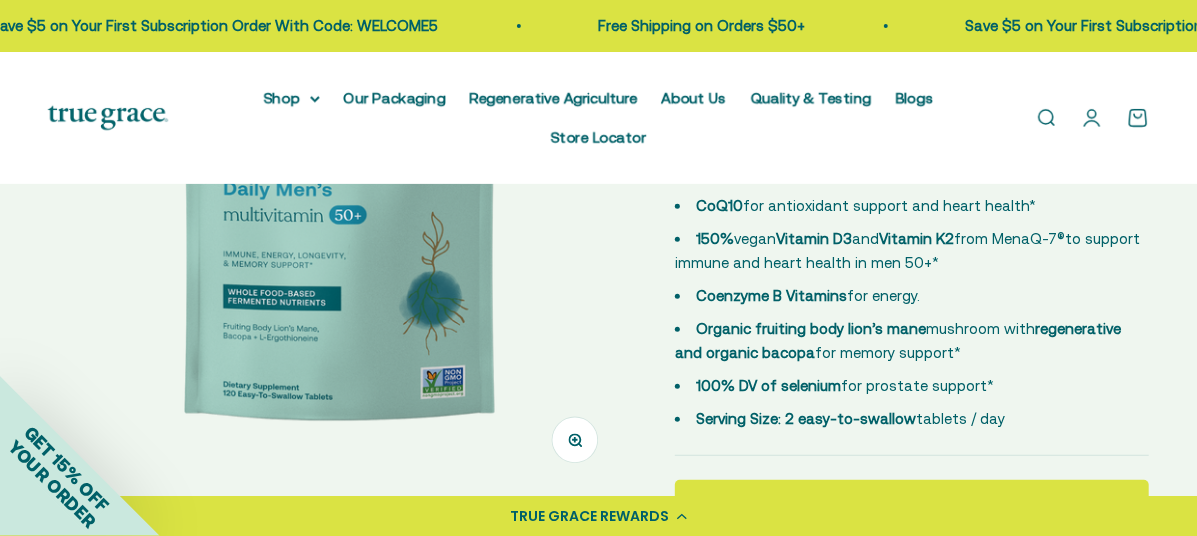 click at bounding box center (337, 202) 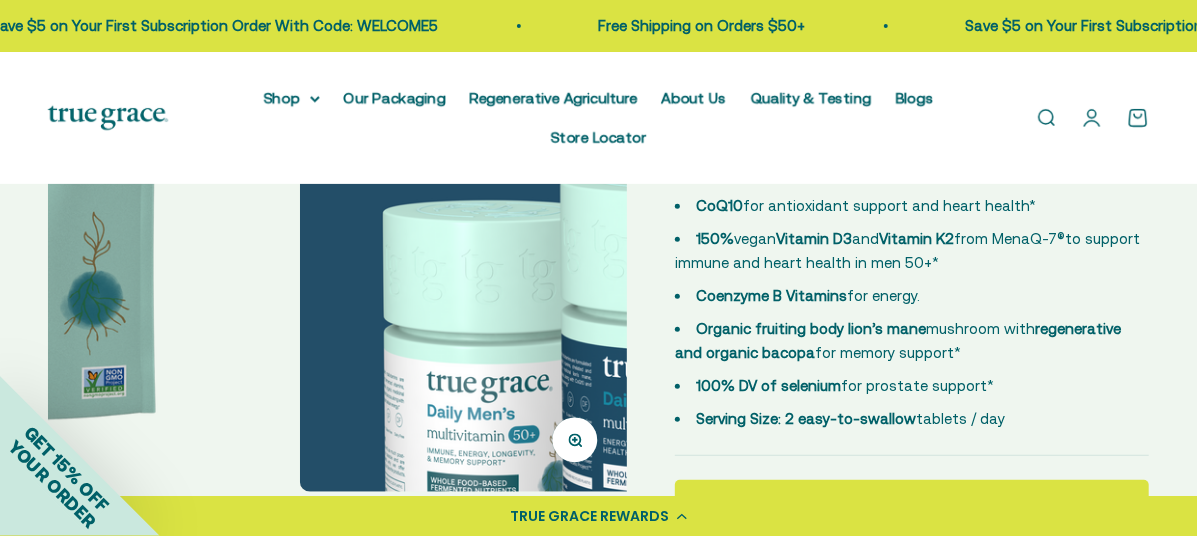 scroll, scrollTop: 0, scrollLeft: 1183, axis: horizontal 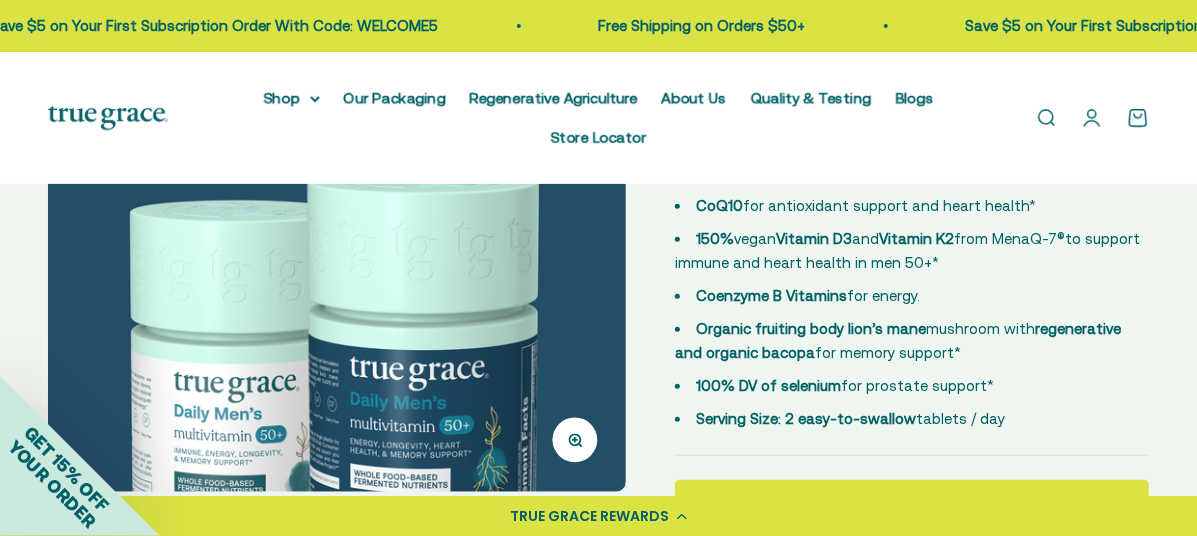 click 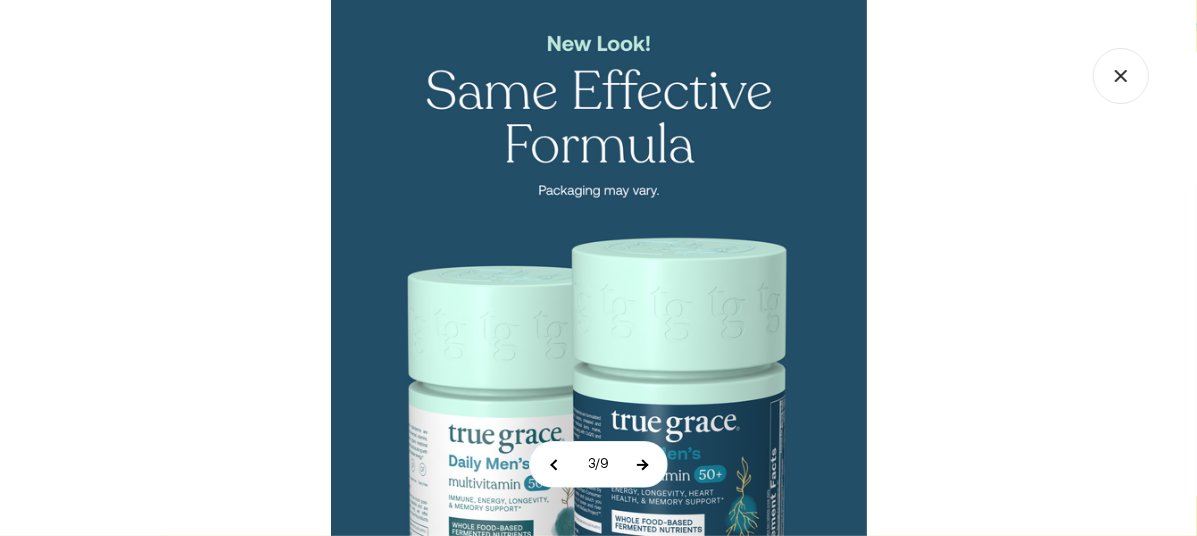 click at bounding box center (642, 464) 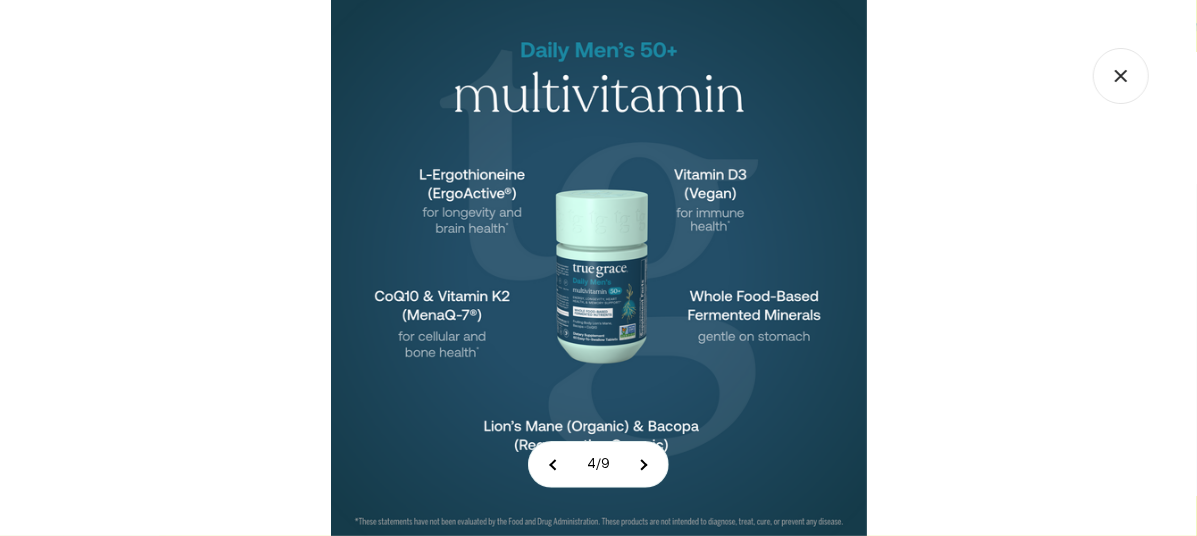 click at bounding box center (599, 268) 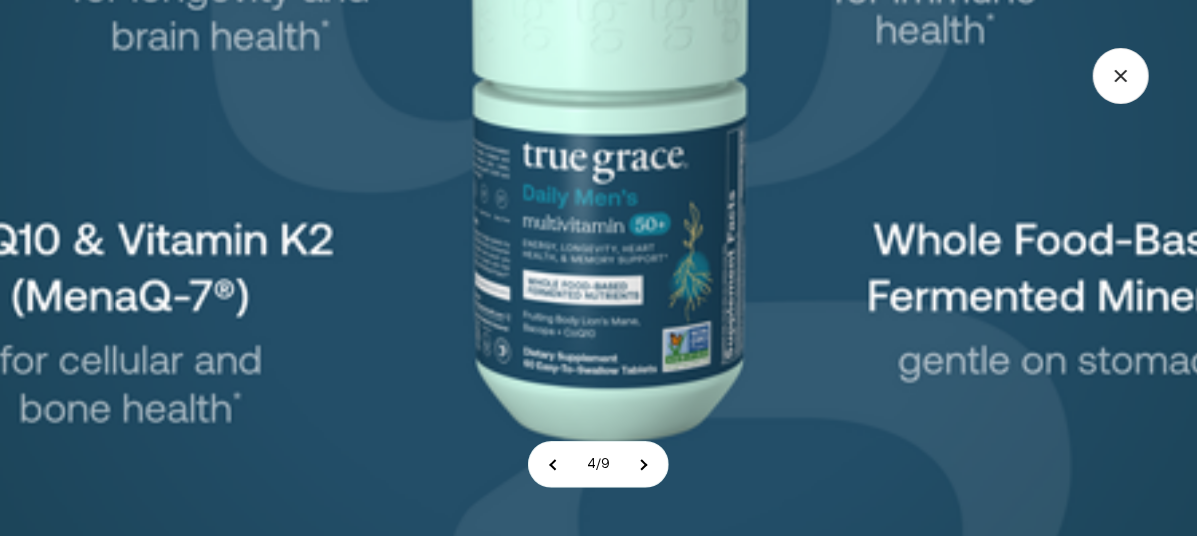 click at bounding box center (601, 155) 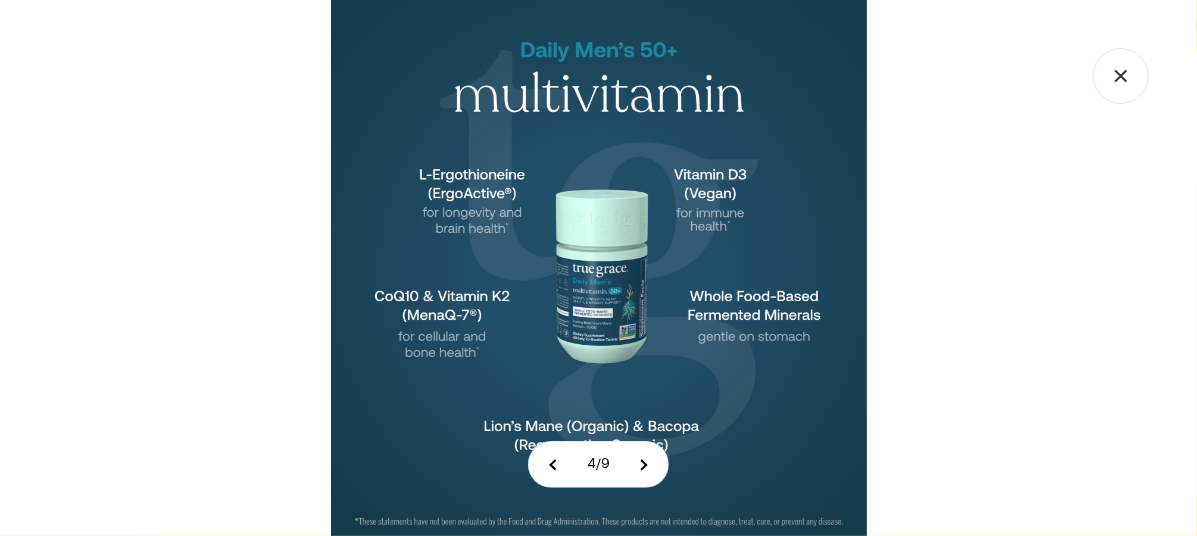 click at bounding box center (599, 268) 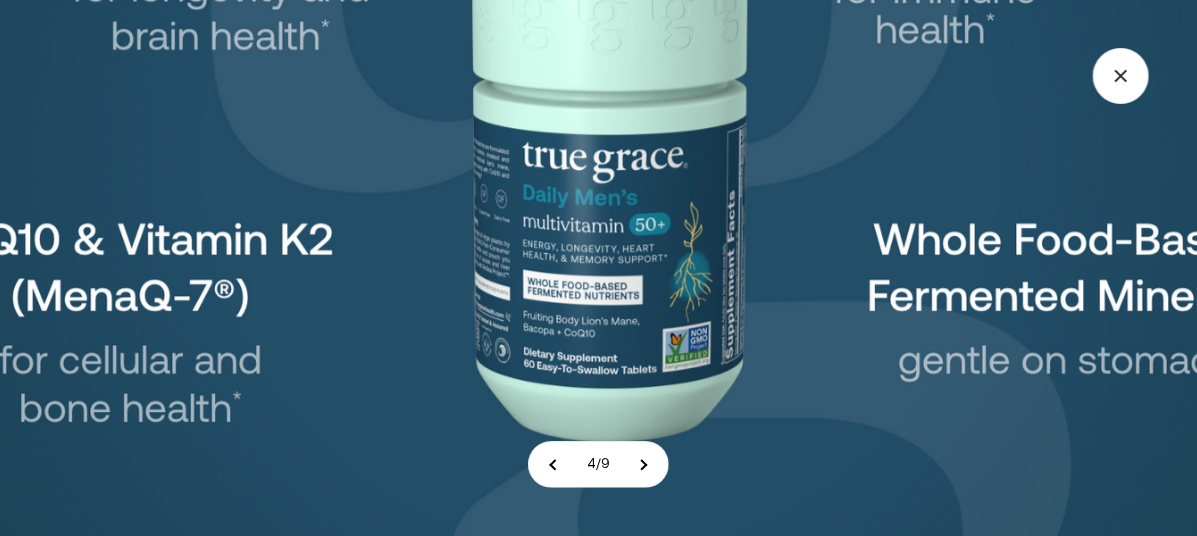 click 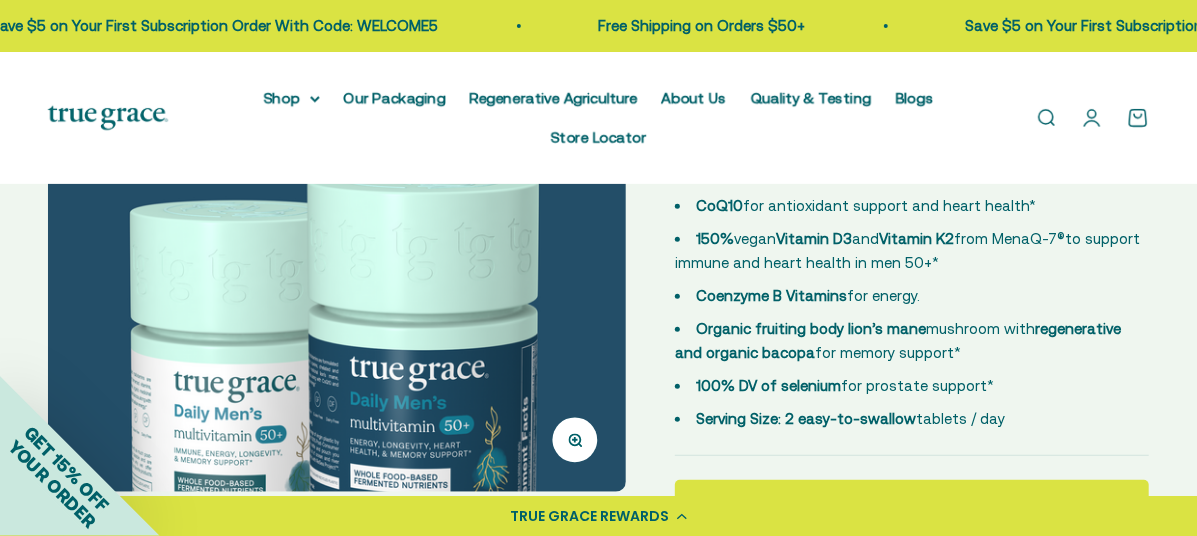 scroll, scrollTop: 788, scrollLeft: 0, axis: vertical 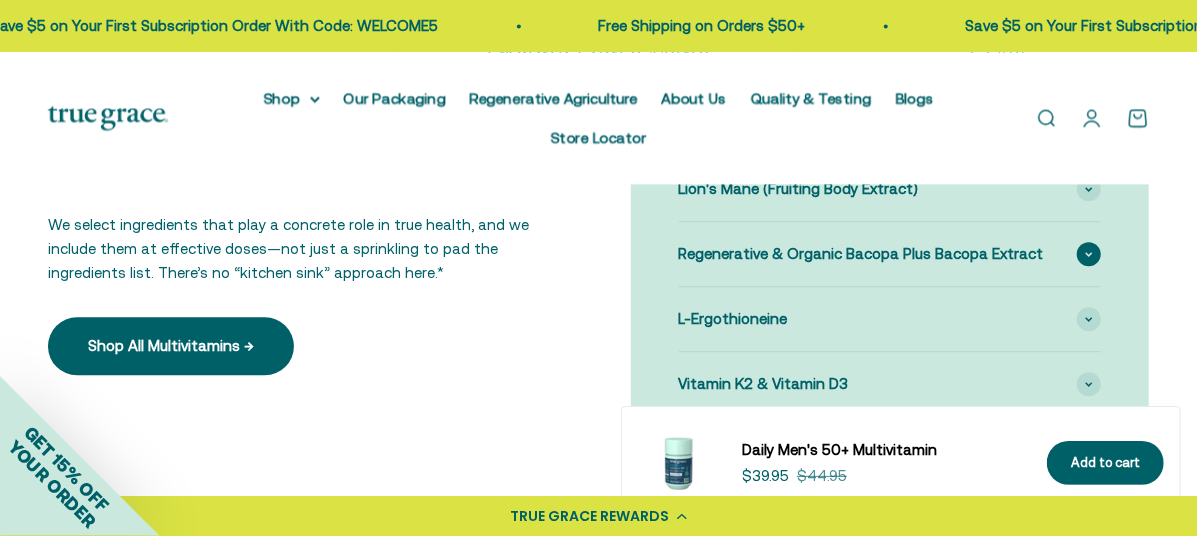 click on "Regenerative & Organic Bacopa Plus Bacopa Extract" at bounding box center (890, 254) 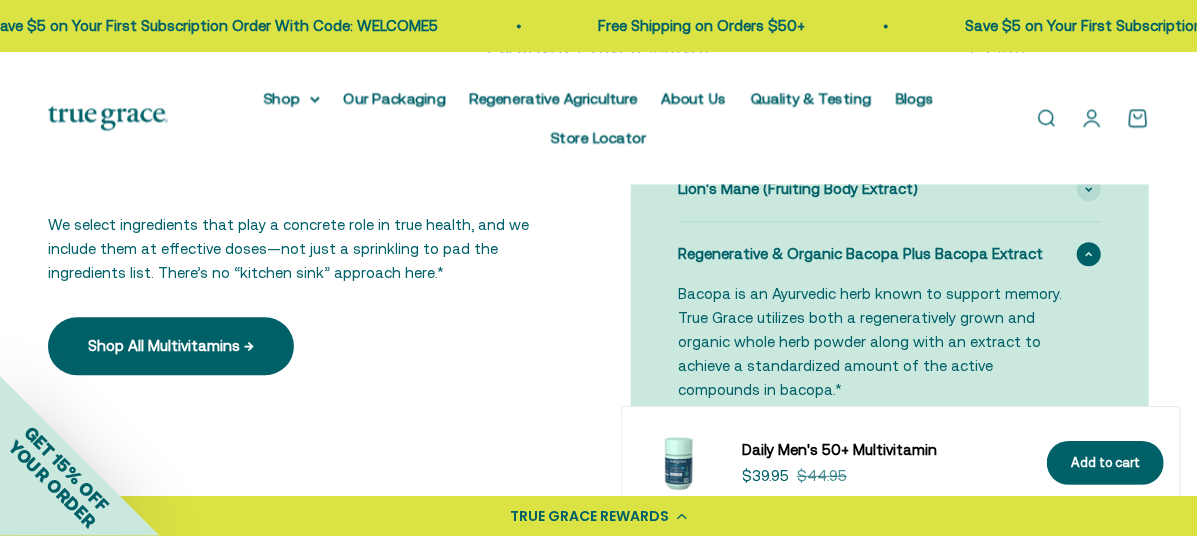click on "Regenerative & Organic Bacopa Plus Bacopa Extract" at bounding box center [890, 254] 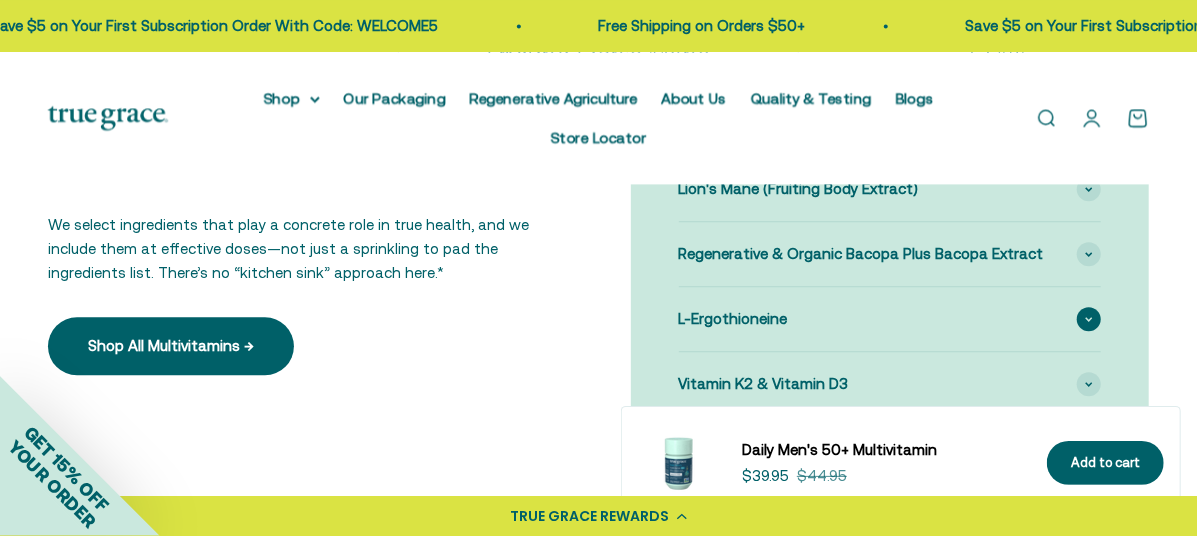 click 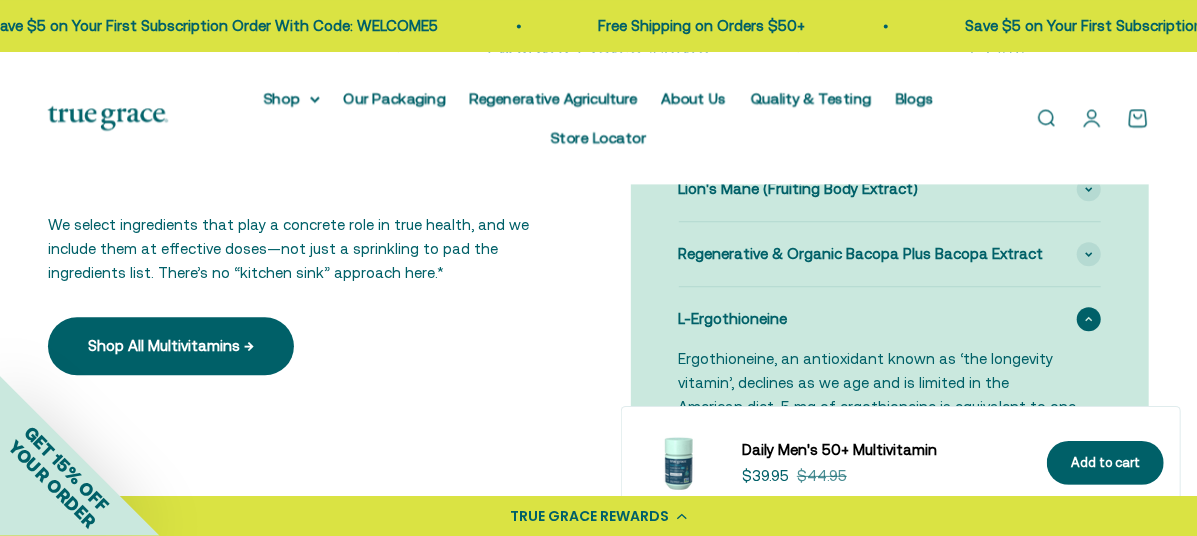 click 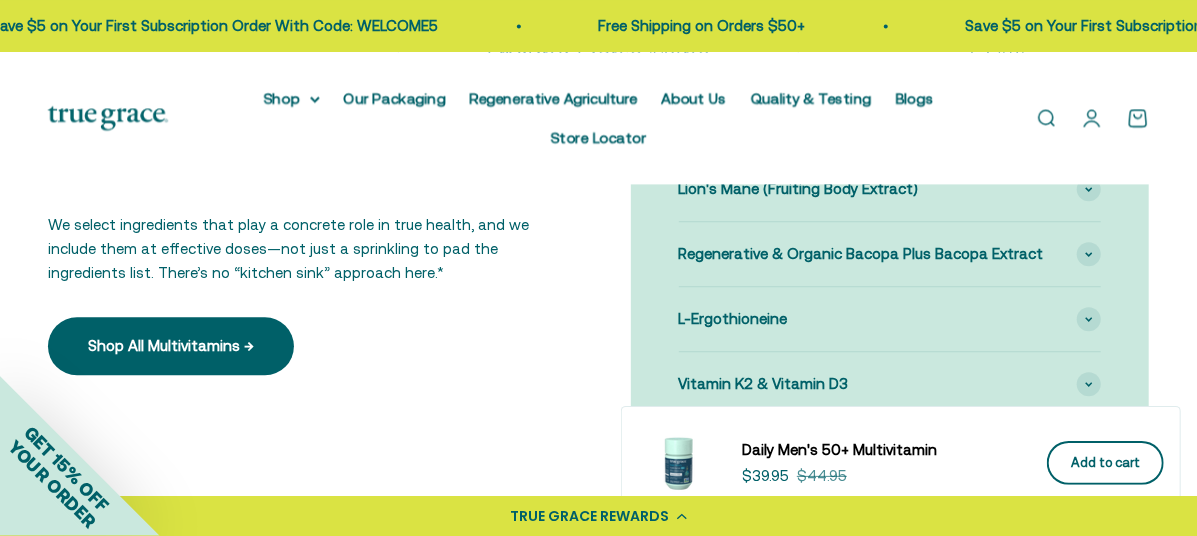 click on "Add to cart" 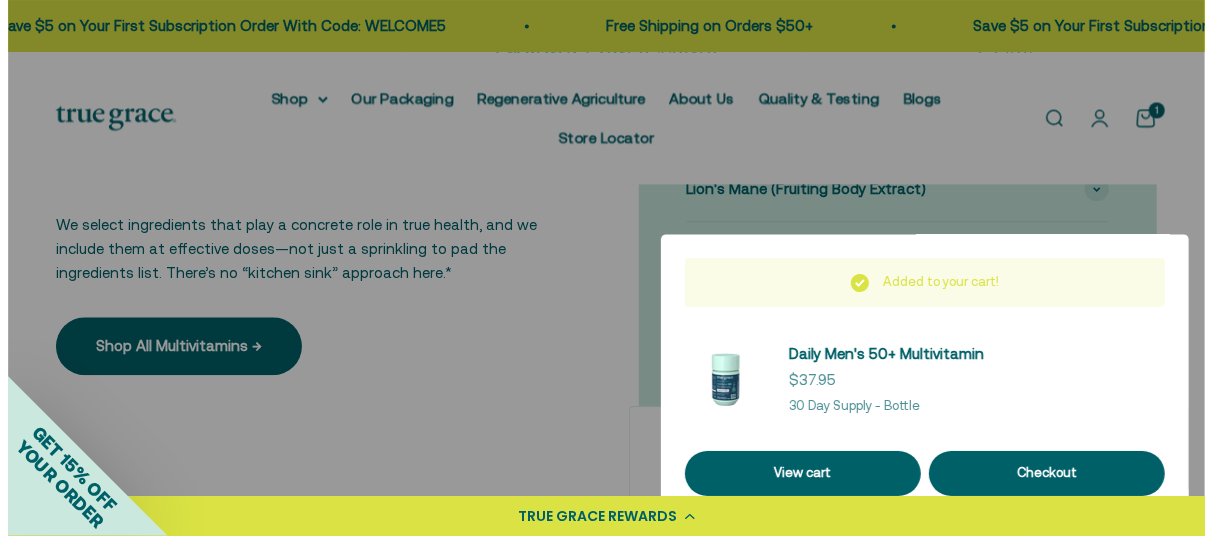 scroll, scrollTop: 0, scrollLeft: 1199, axis: horizontal 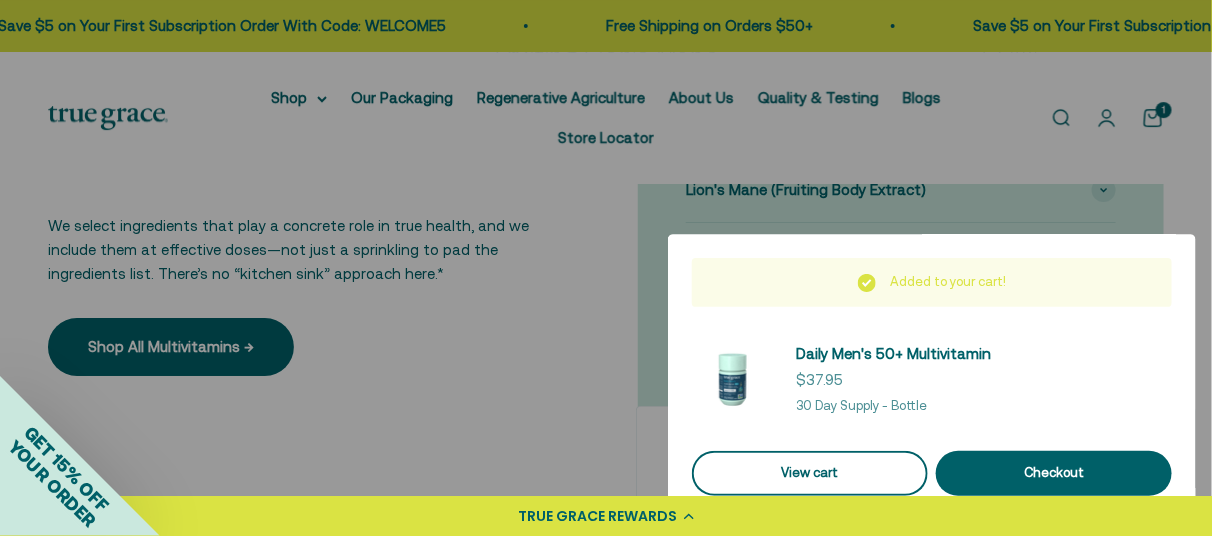 click on "View cart" at bounding box center [810, 473] 